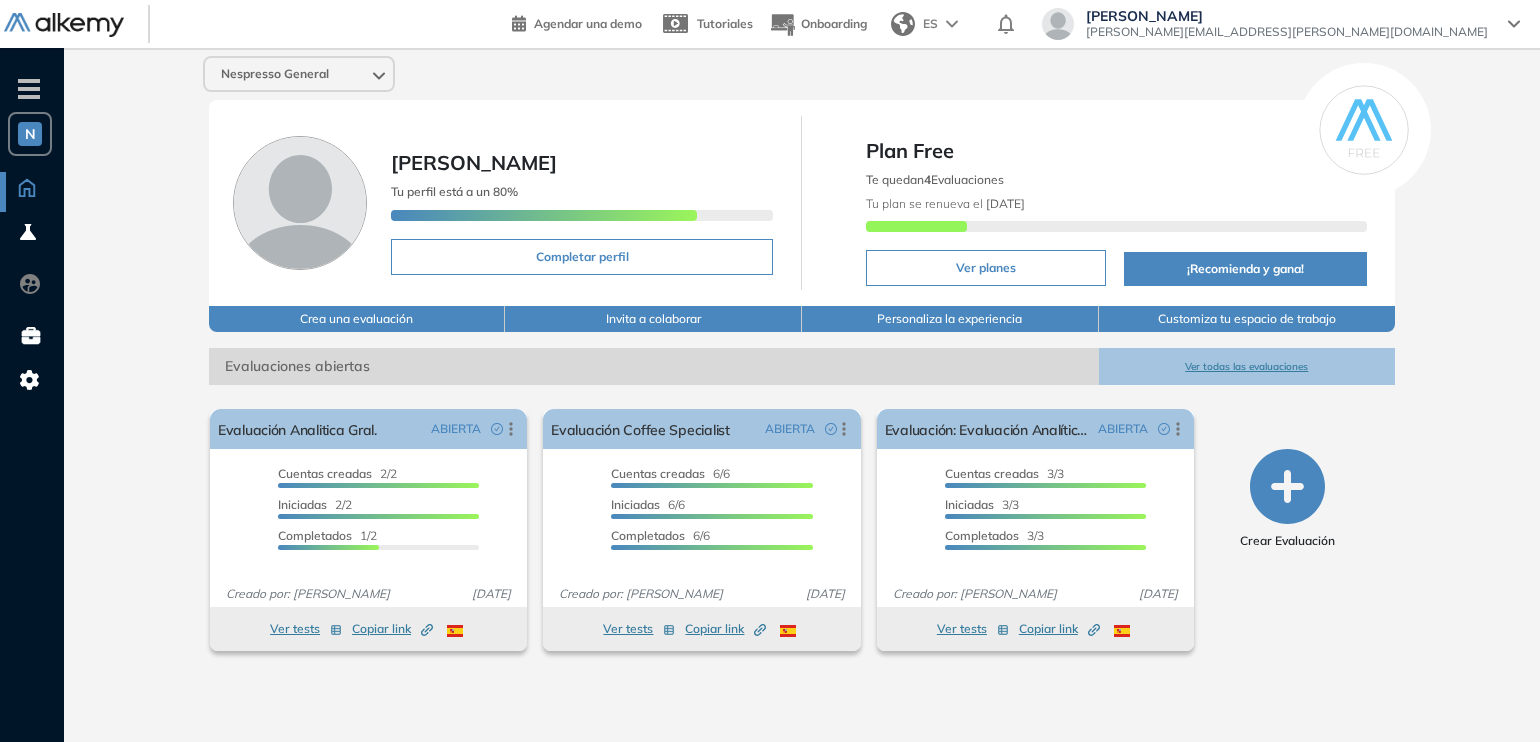 scroll, scrollTop: 0, scrollLeft: 0, axis: both 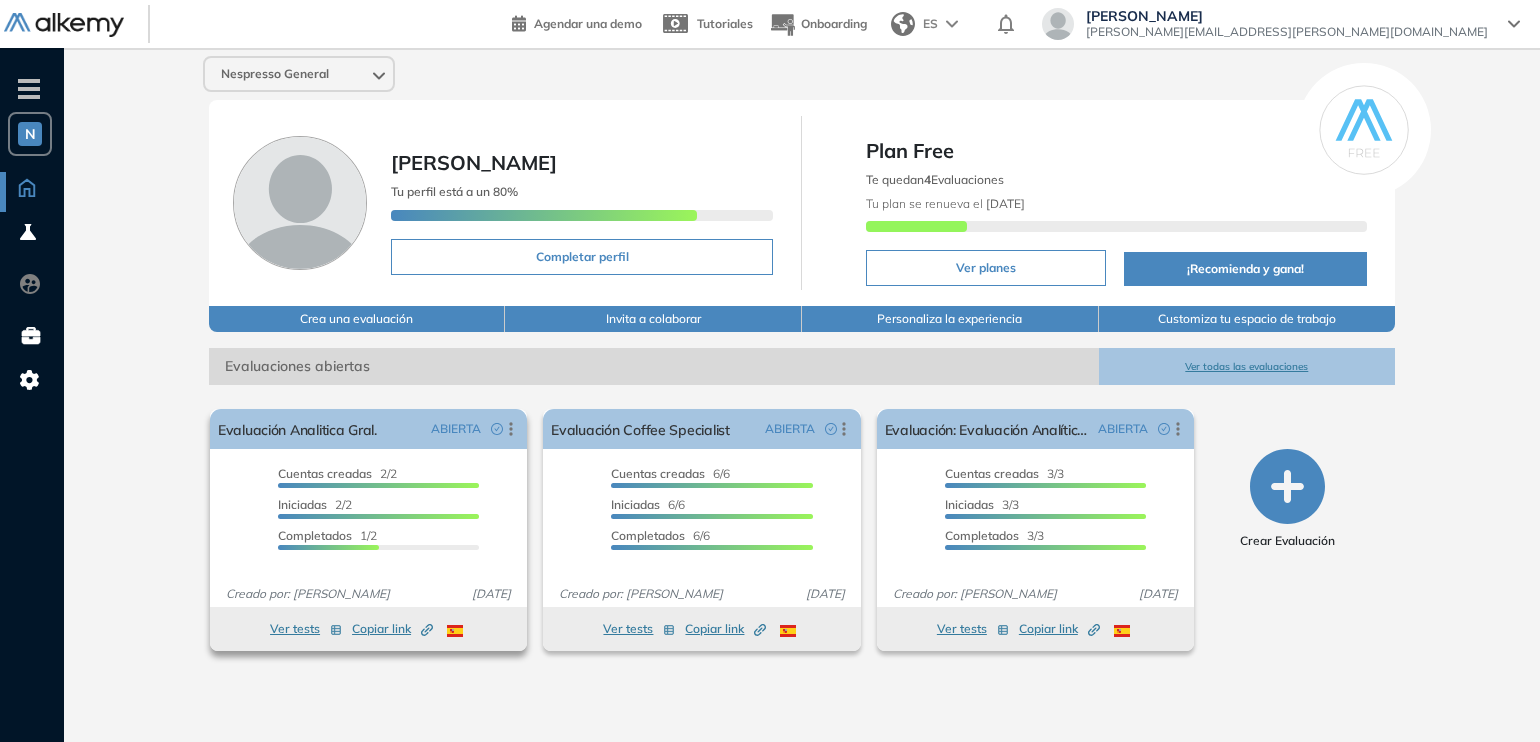 click on "Cuentas creadas 2/2" at bounding box center (378, 476) 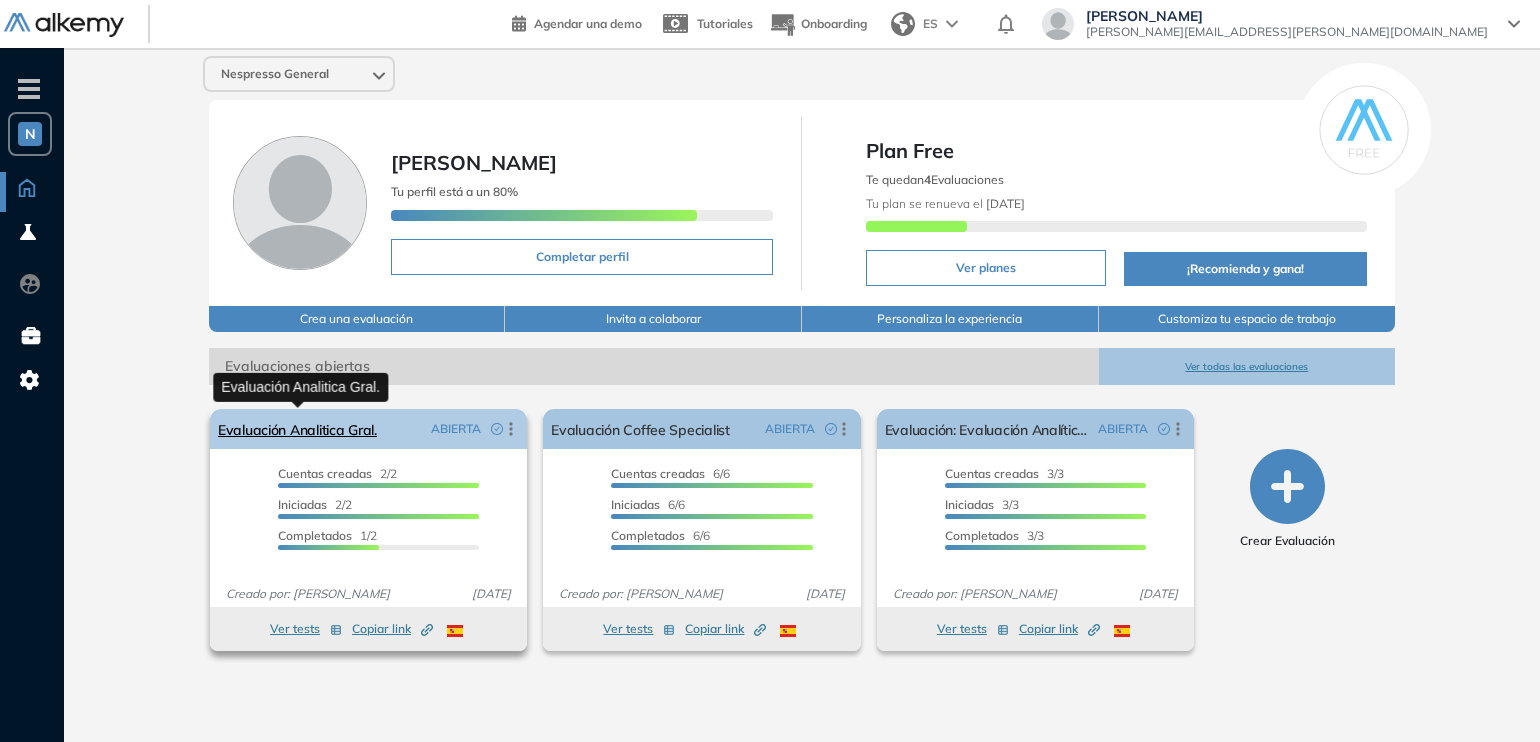 click on "Evaluación Analitica Gral." at bounding box center [297, 429] 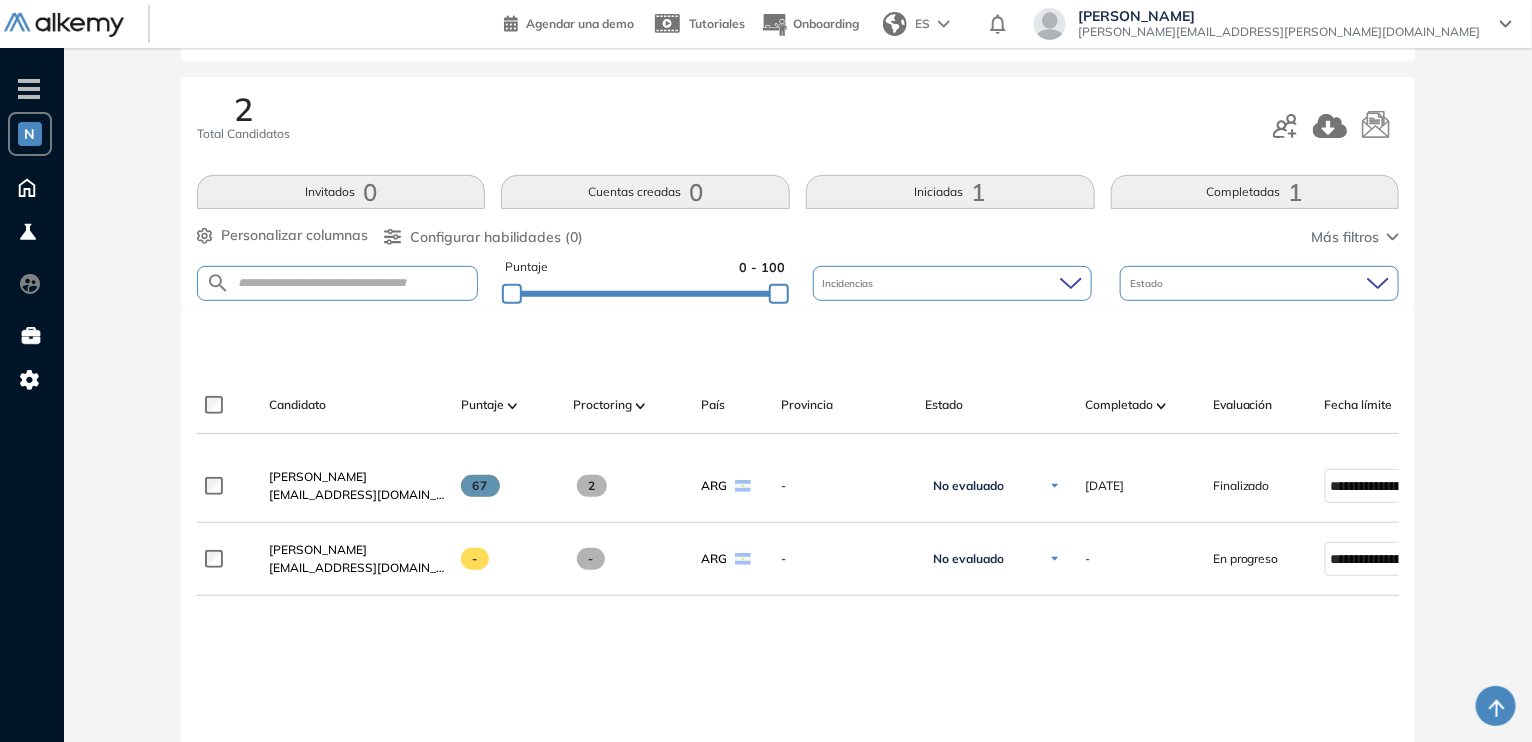 scroll, scrollTop: 214, scrollLeft: 0, axis: vertical 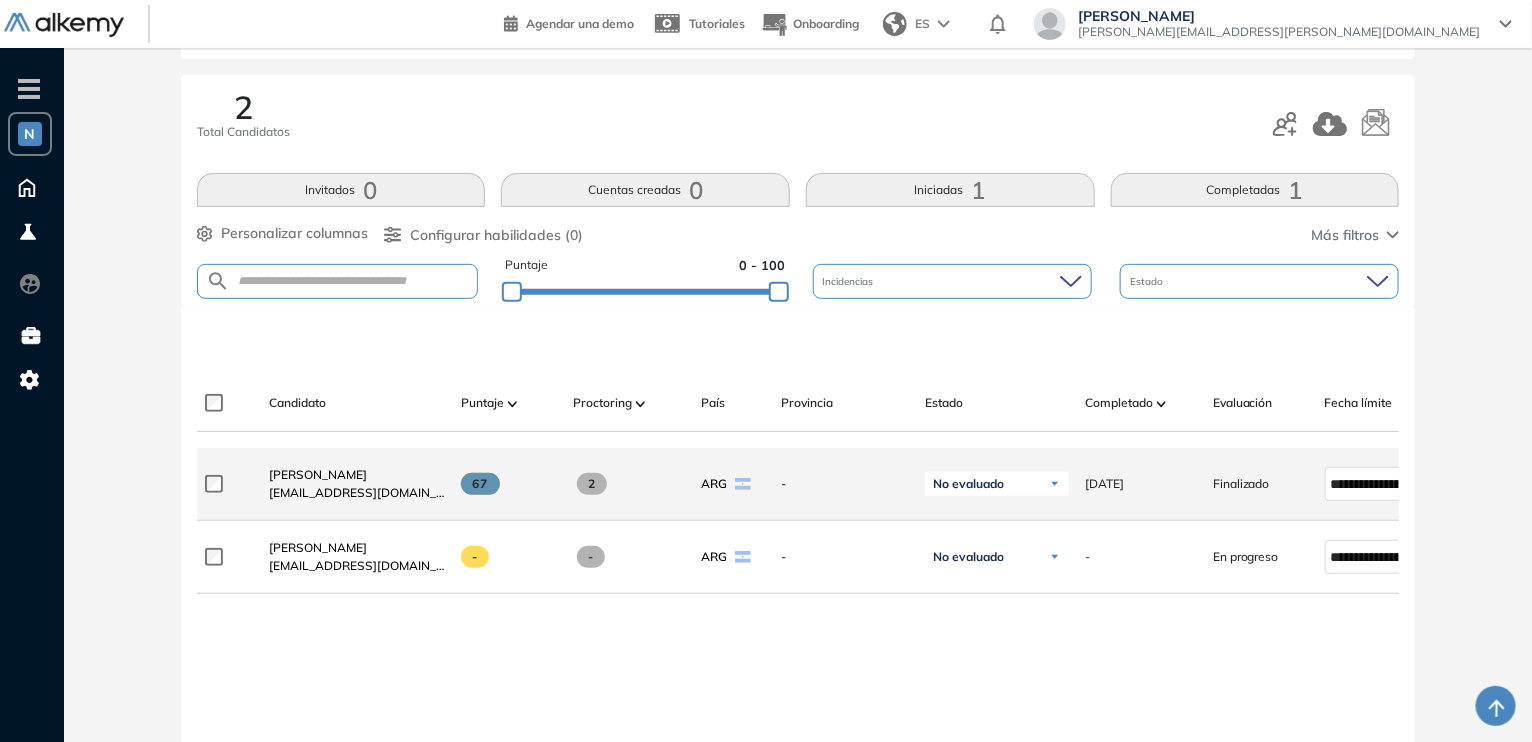 click at bounding box center [1055, 484] 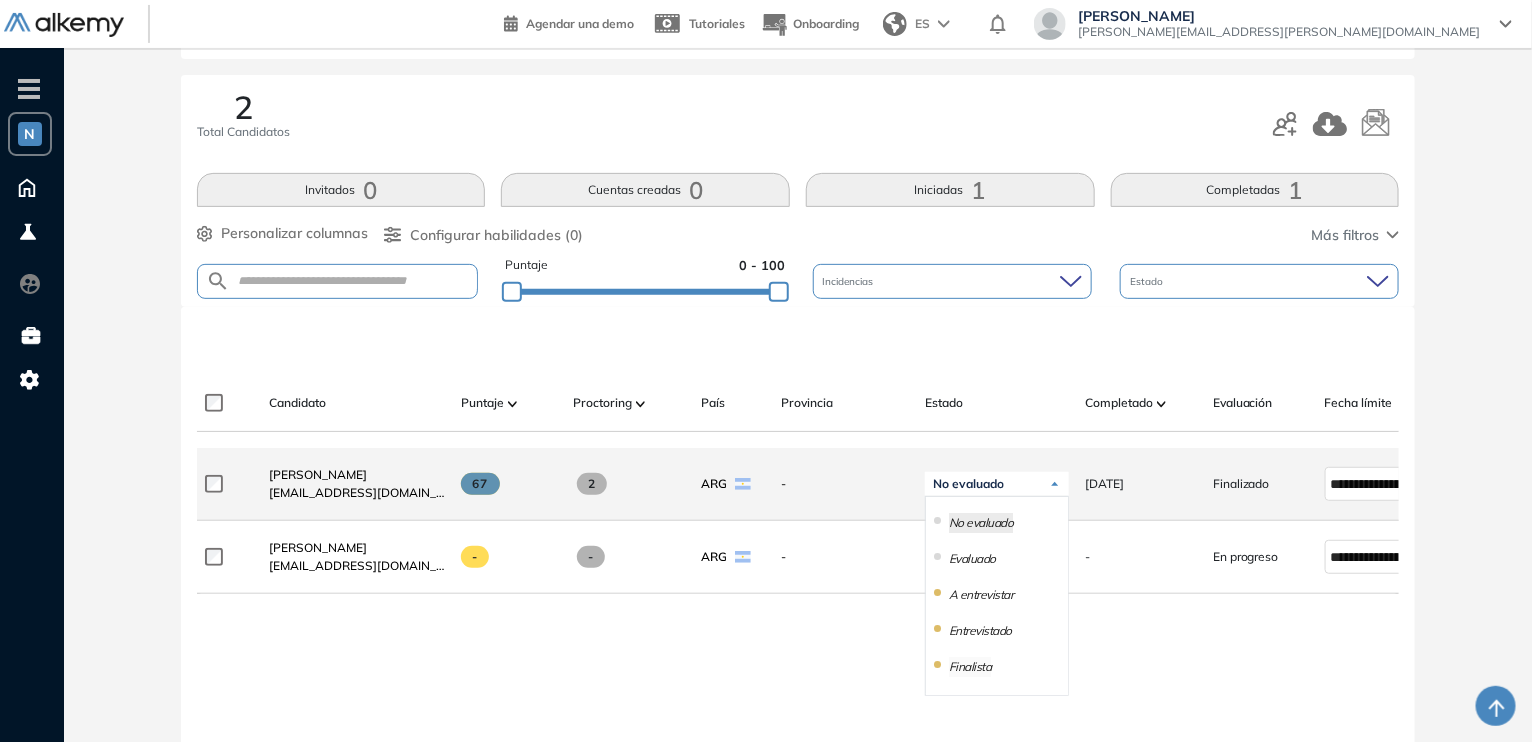 click on "Finalista" at bounding box center (970, 667) 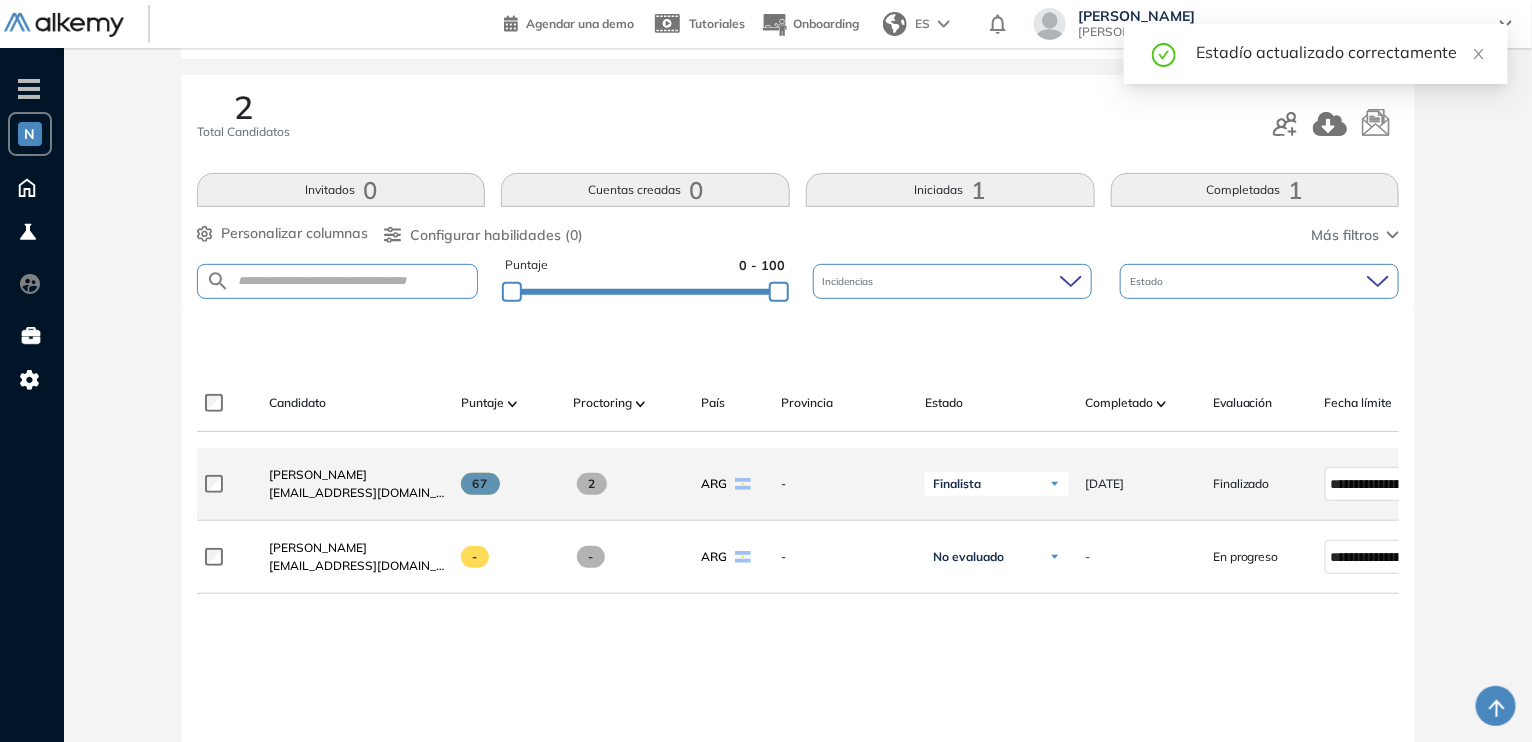 click on "Finalista" at bounding box center (997, 484) 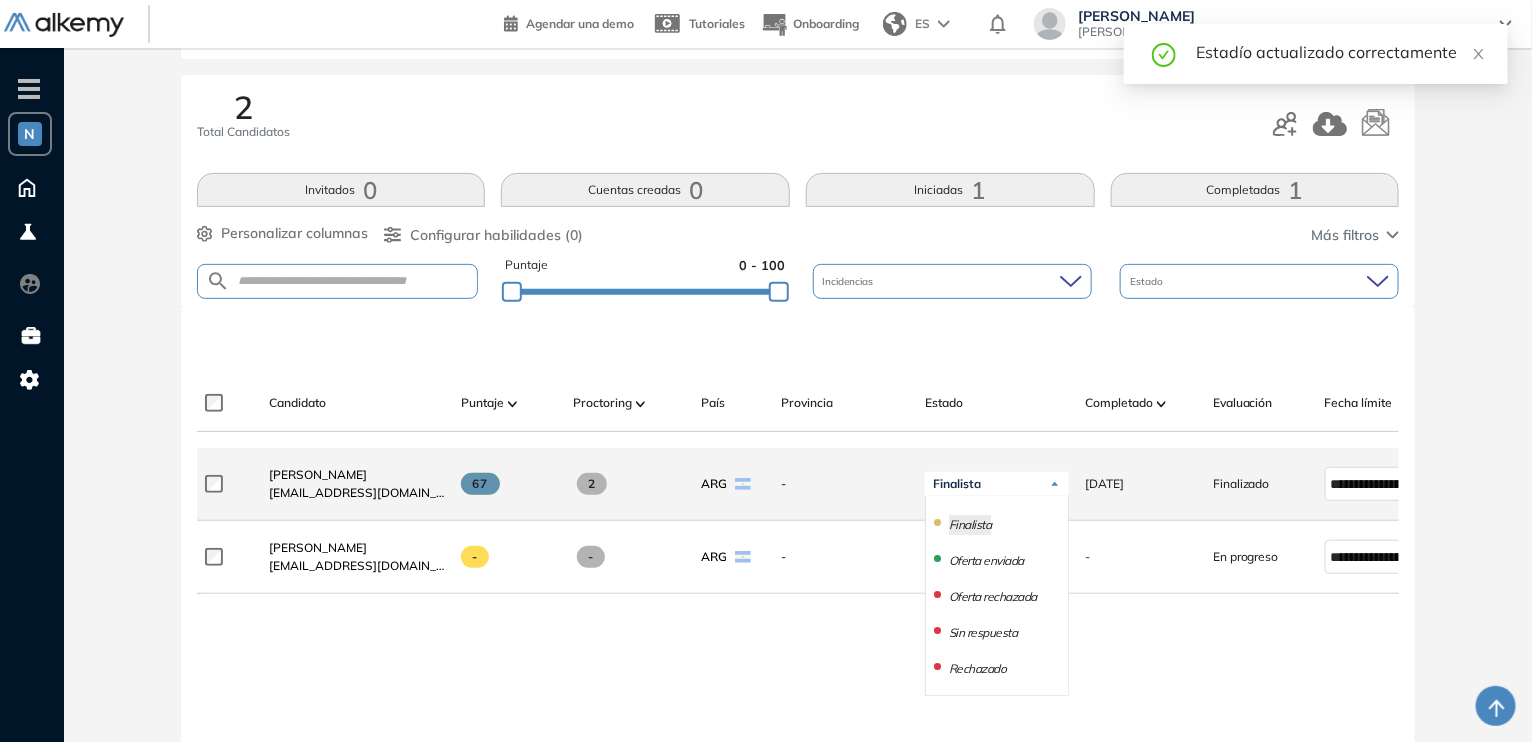 scroll, scrollTop: 146, scrollLeft: 0, axis: vertical 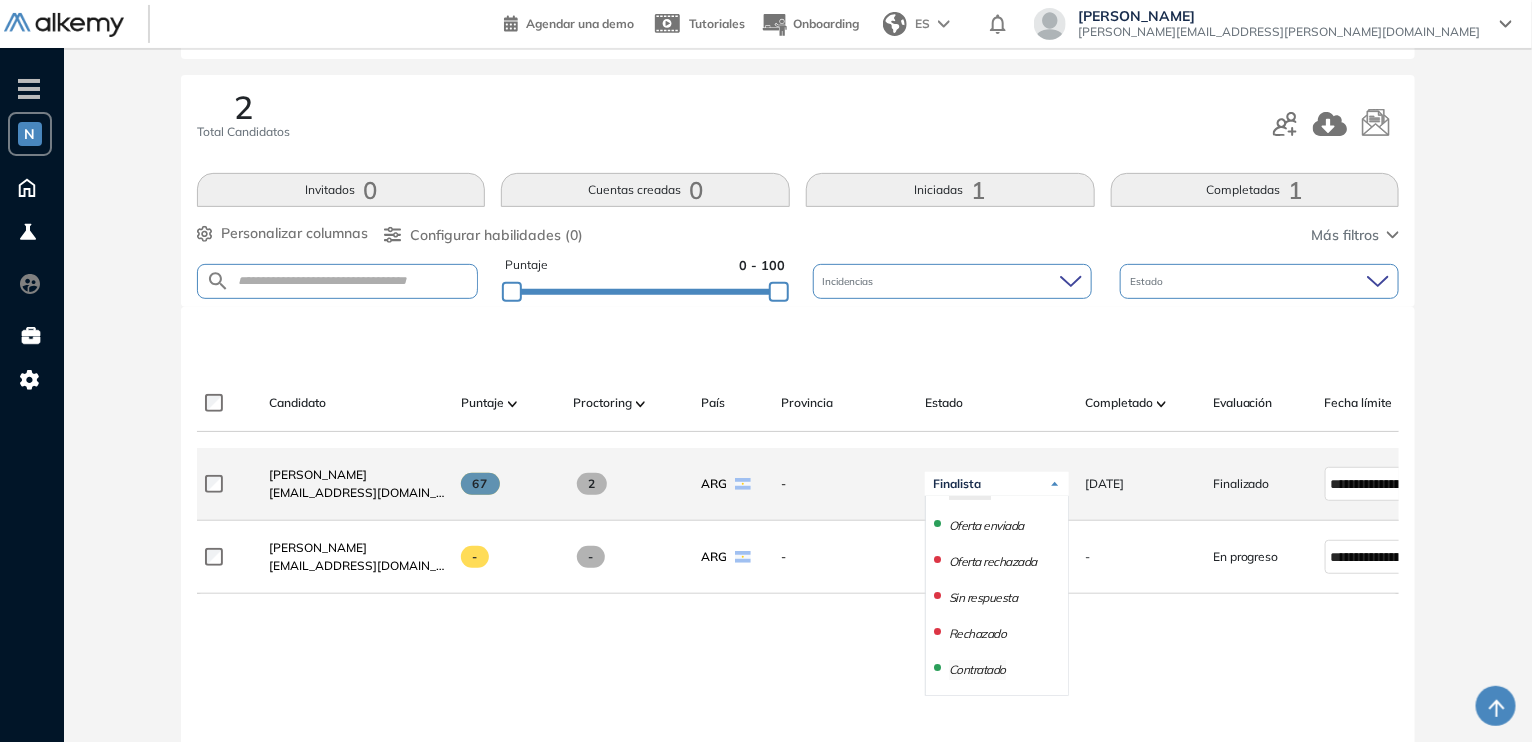 click on "Contratado" at bounding box center (977, 670) 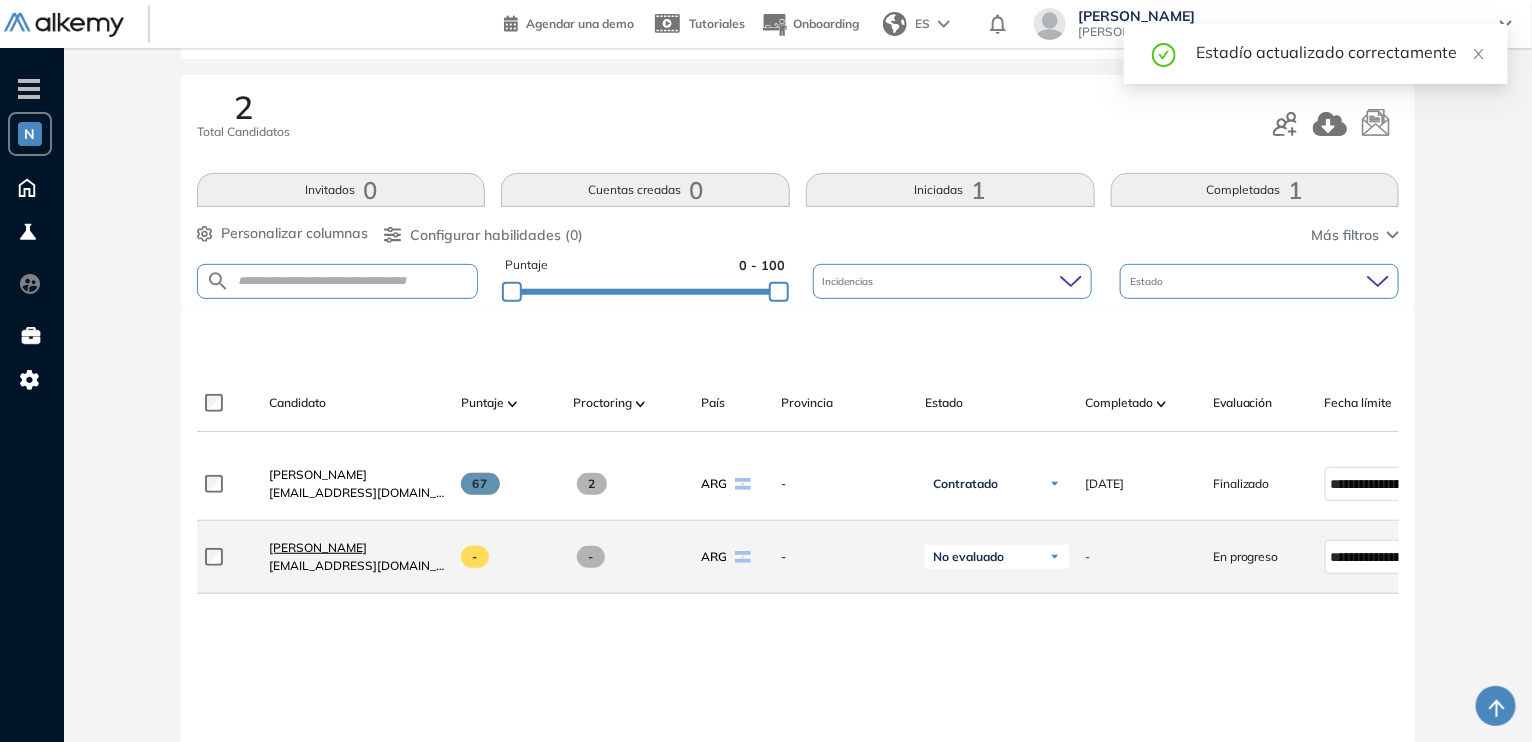 click on "Fernando Reyes" at bounding box center [318, 547] 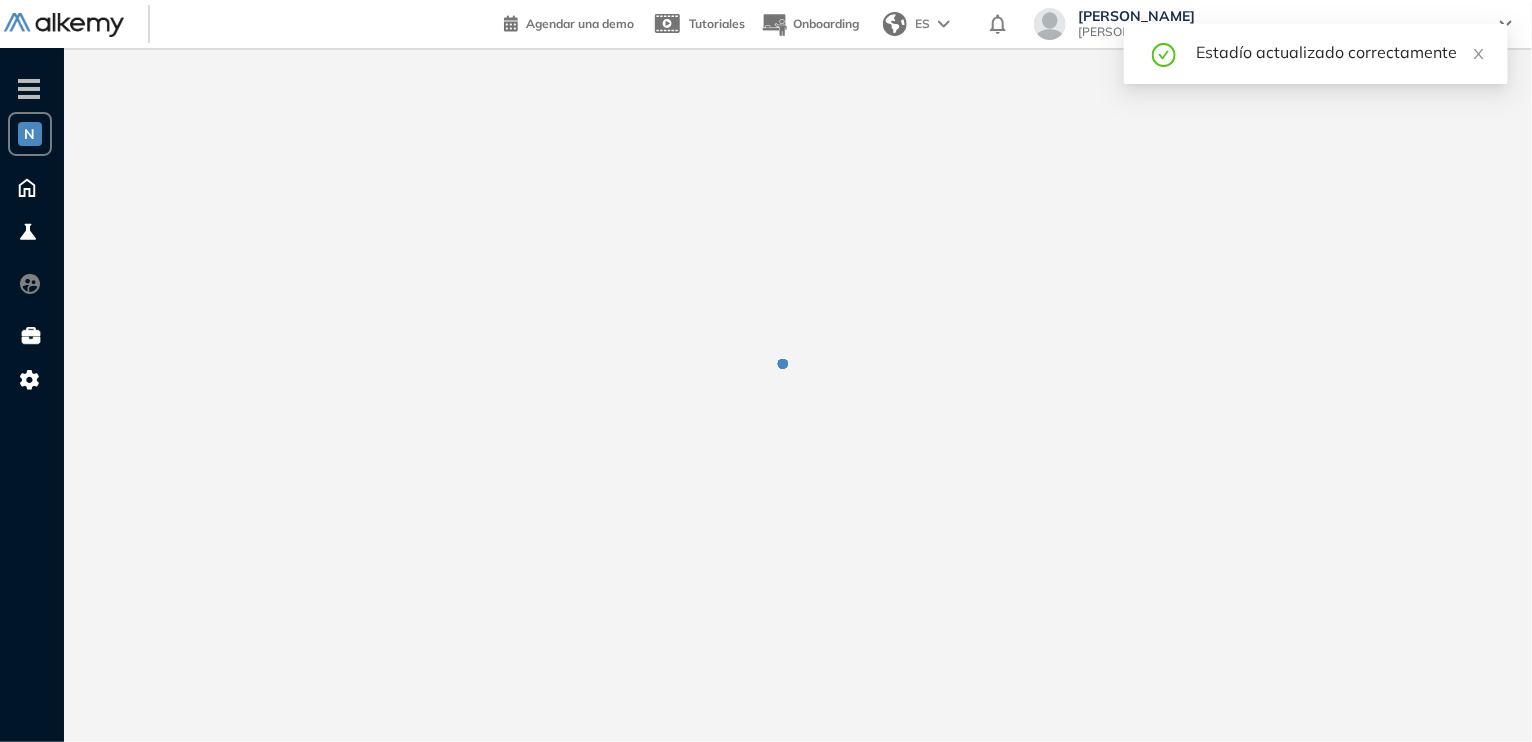 scroll, scrollTop: 0, scrollLeft: 0, axis: both 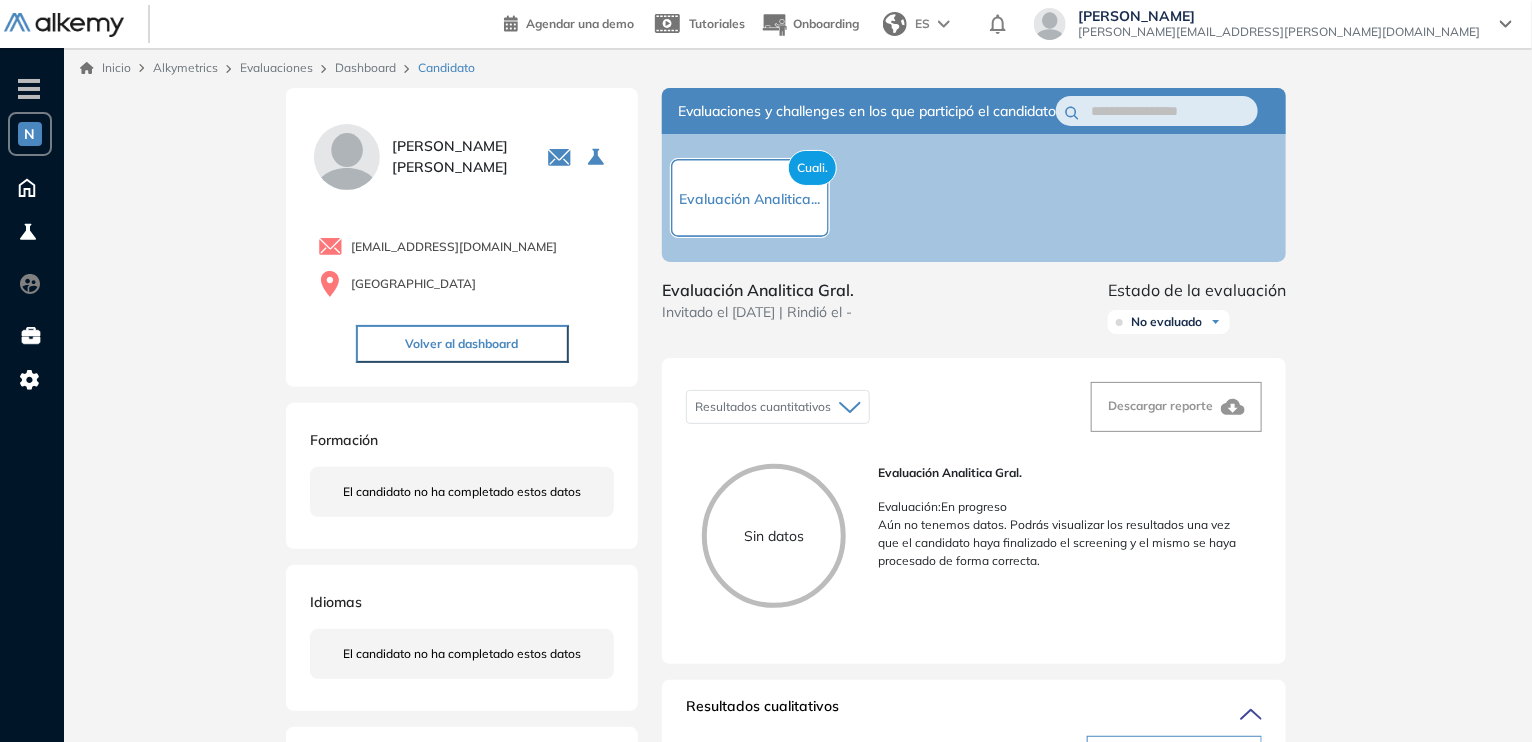 drag, startPoint x: 1529, startPoint y: 186, endPoint x: 1532, endPoint y: 256, distance: 70.064255 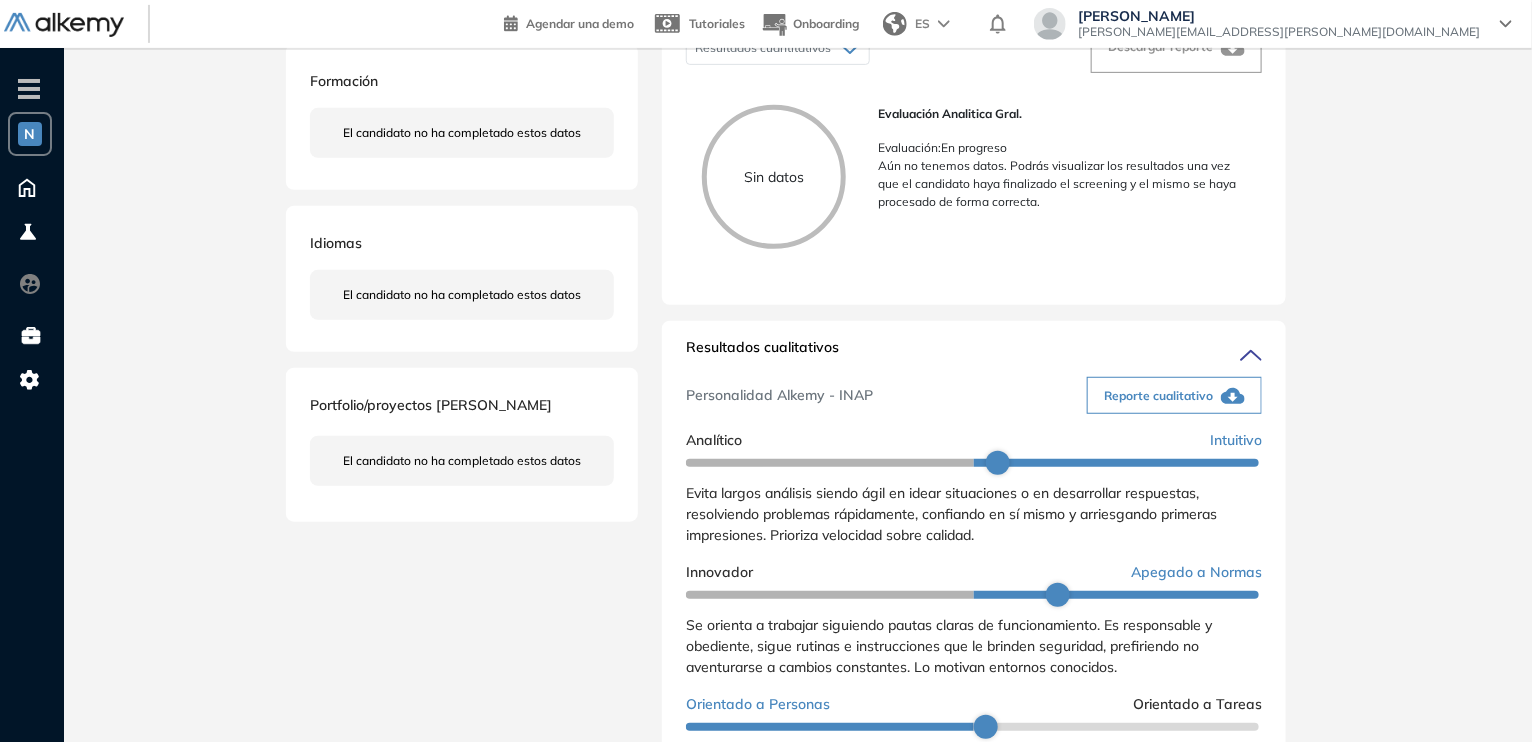 scroll, scrollTop: 361, scrollLeft: 0, axis: vertical 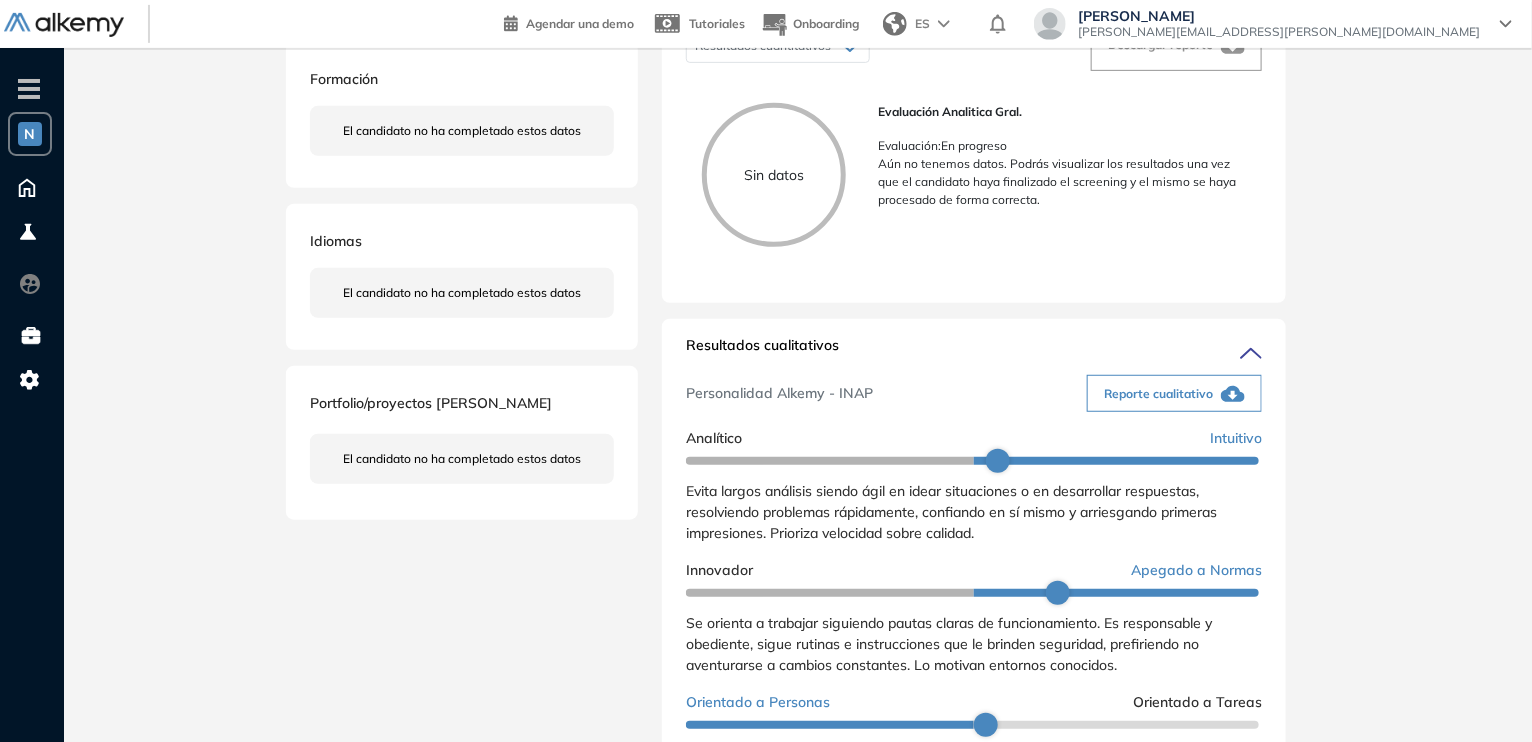 click on "Reporte cualitativo" at bounding box center (1158, 394) 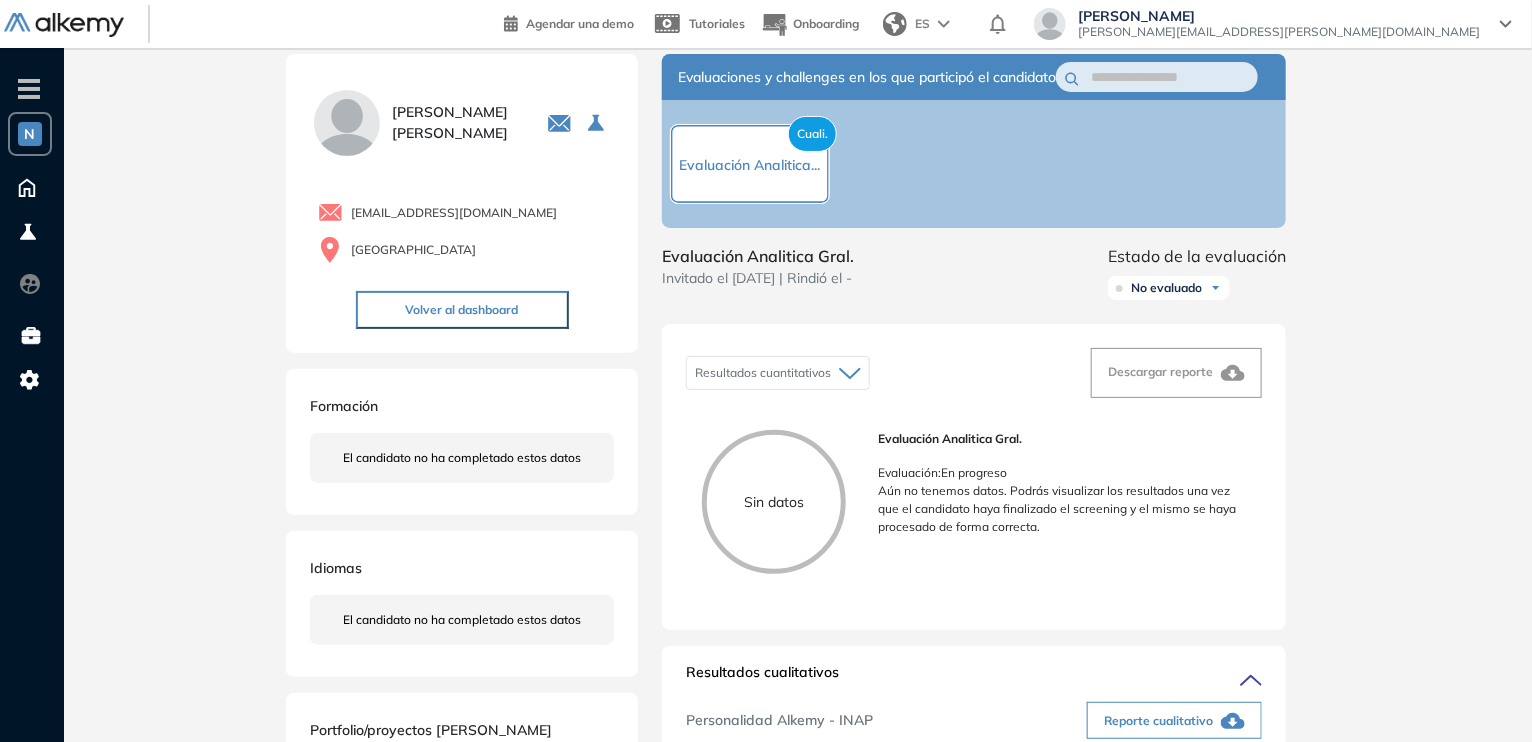 scroll, scrollTop: 0, scrollLeft: 0, axis: both 